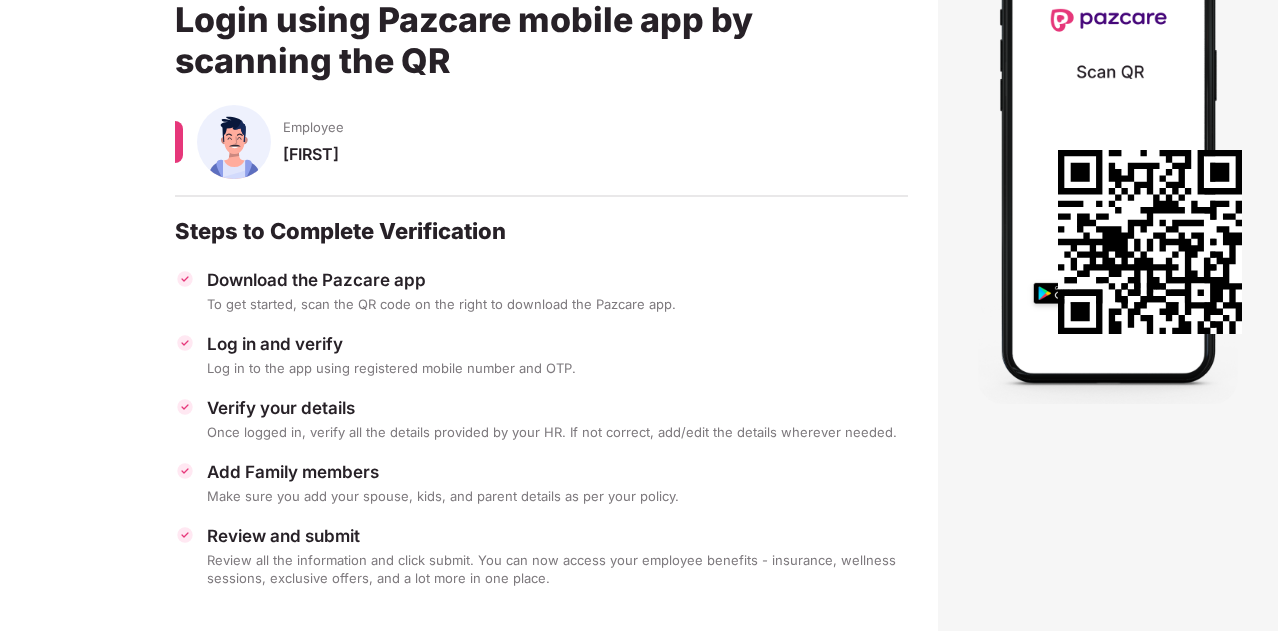 scroll, scrollTop: 200, scrollLeft: 0, axis: vertical 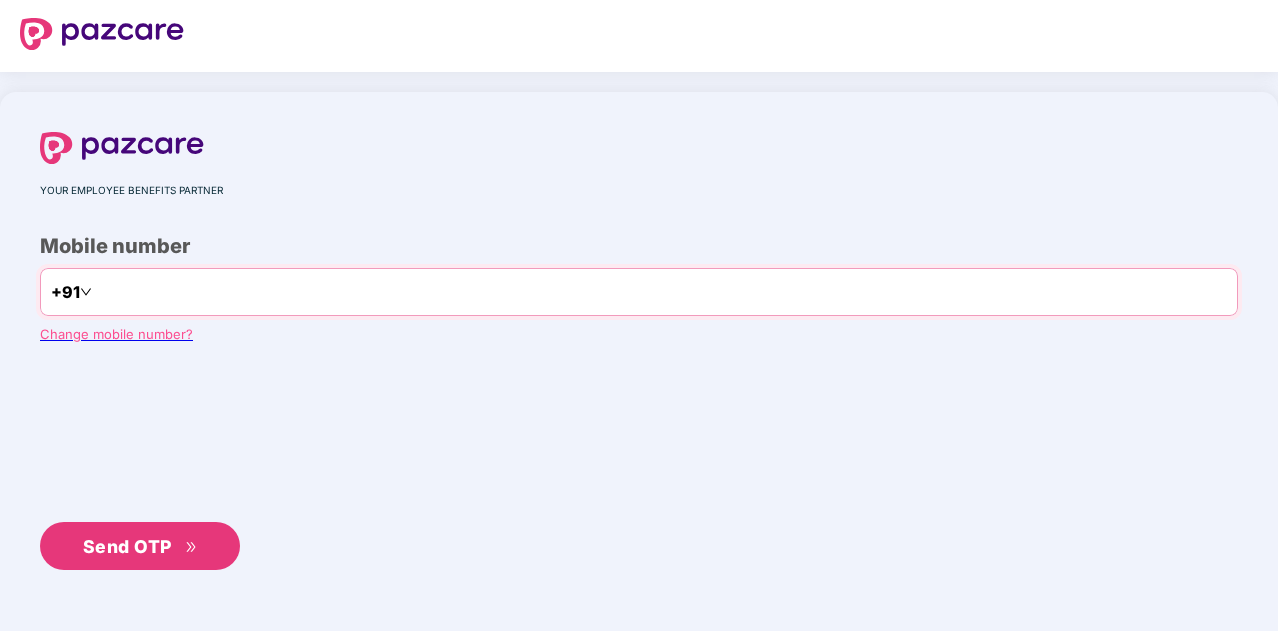 click on "+91" at bounding box center [639, 292] 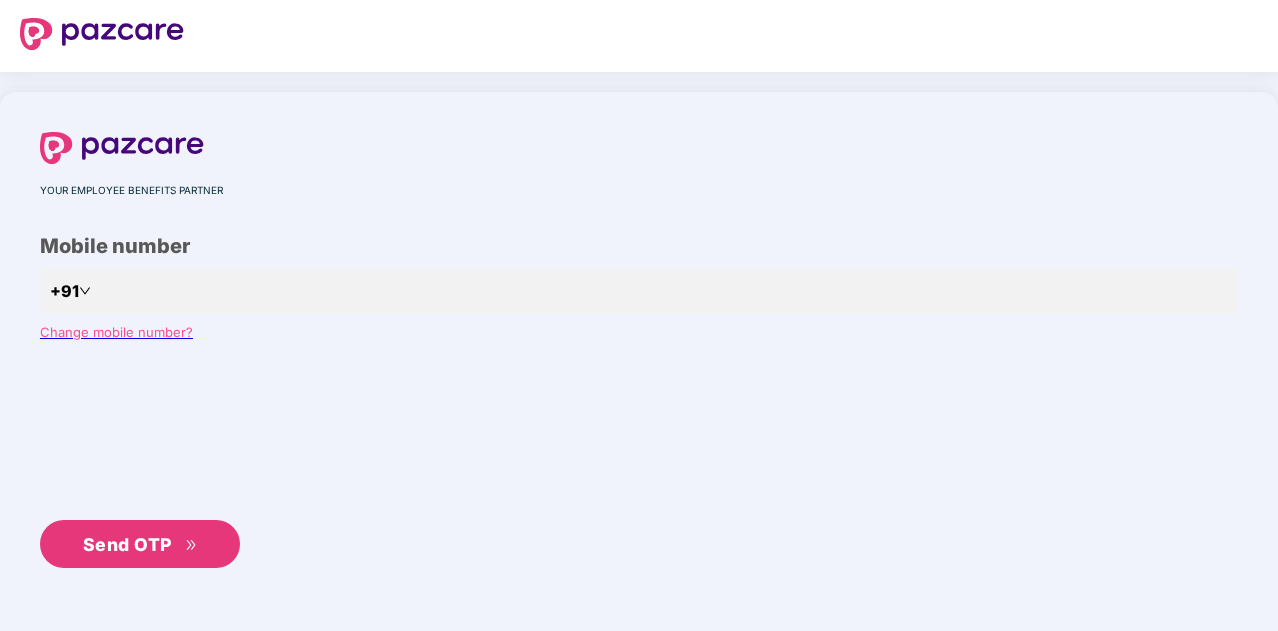 click on "Send OTP" at bounding box center [127, 544] 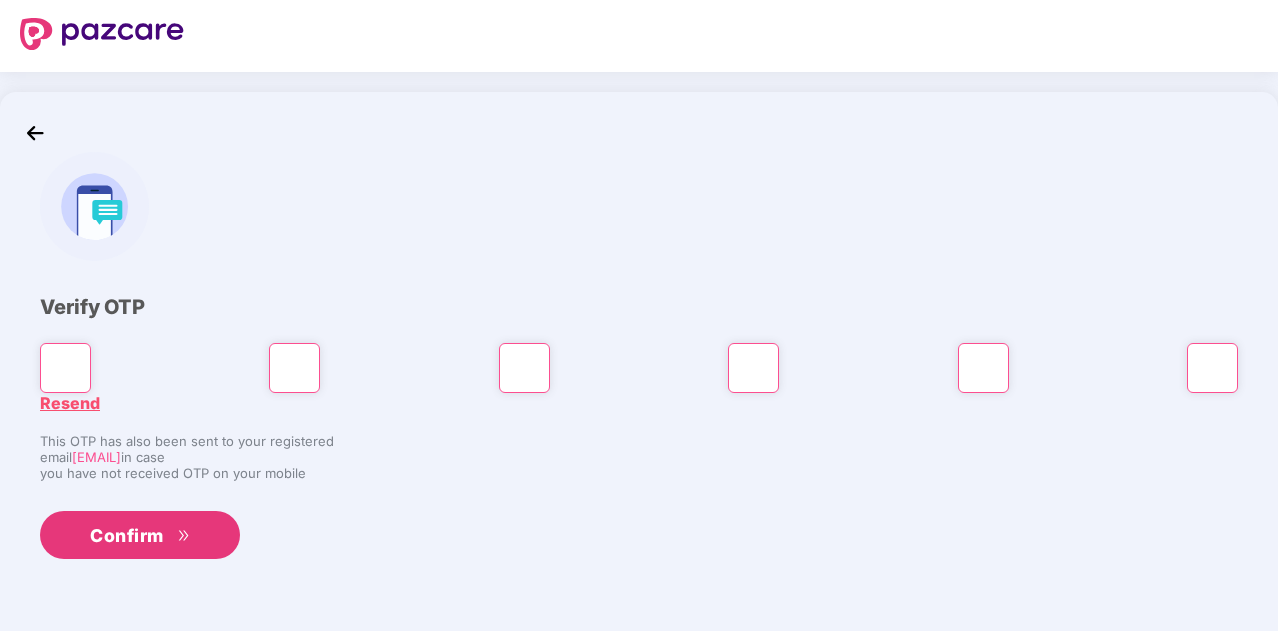 type on "*" 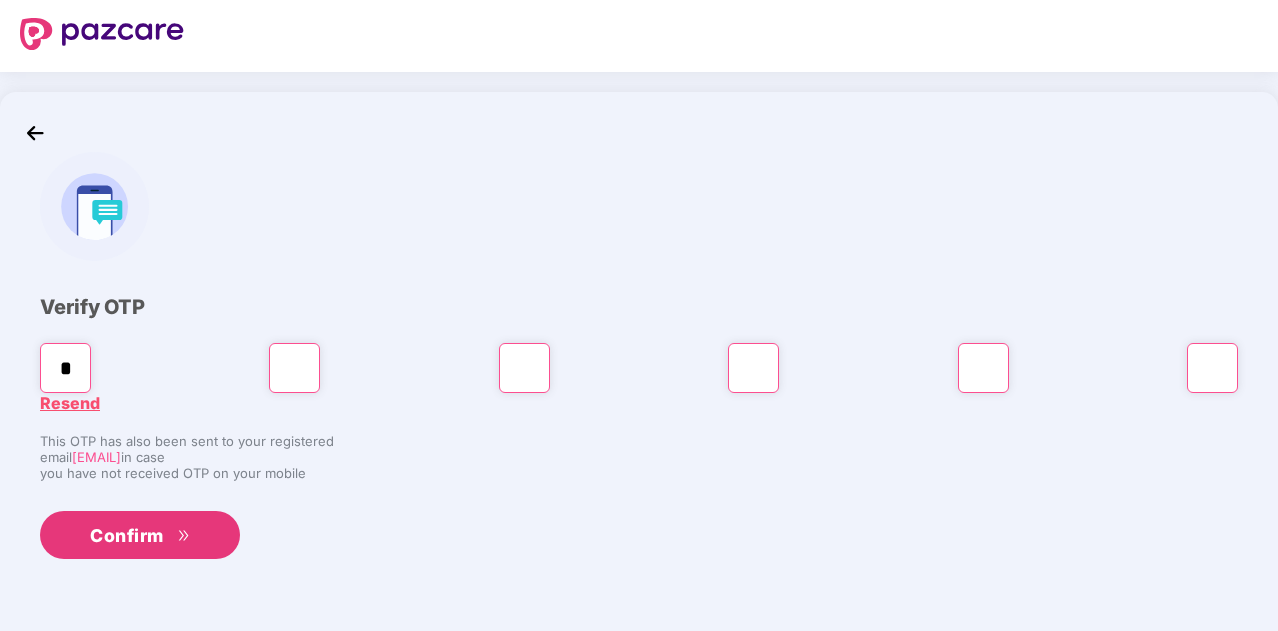 type on "*" 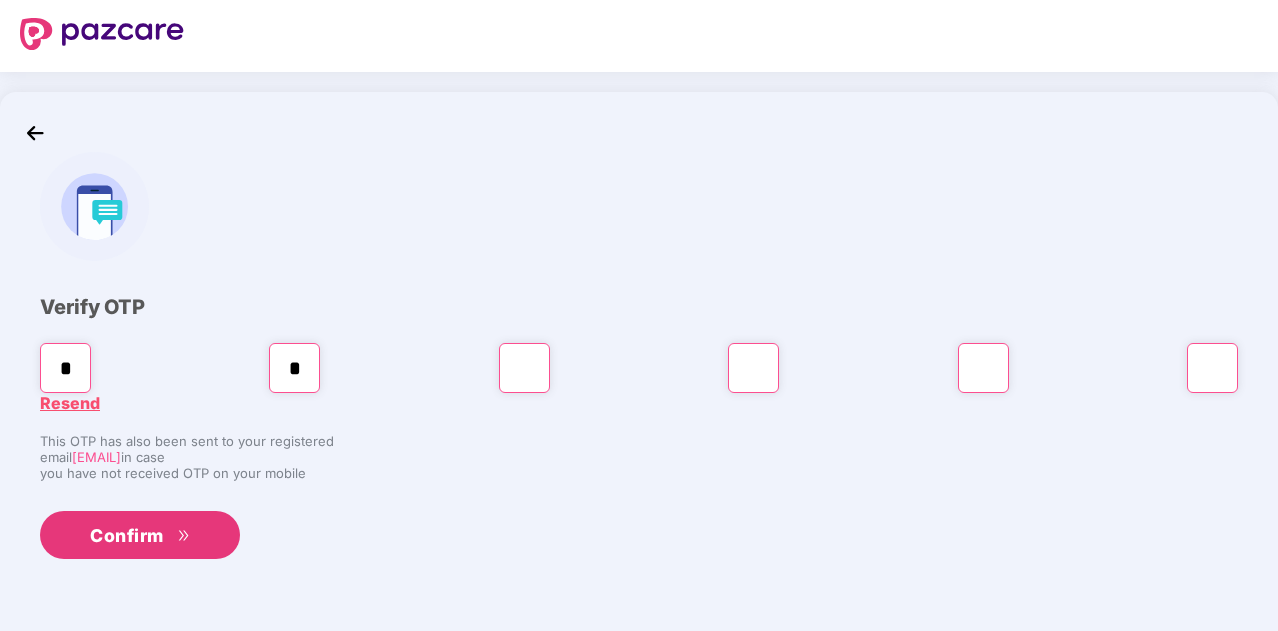 type on "*" 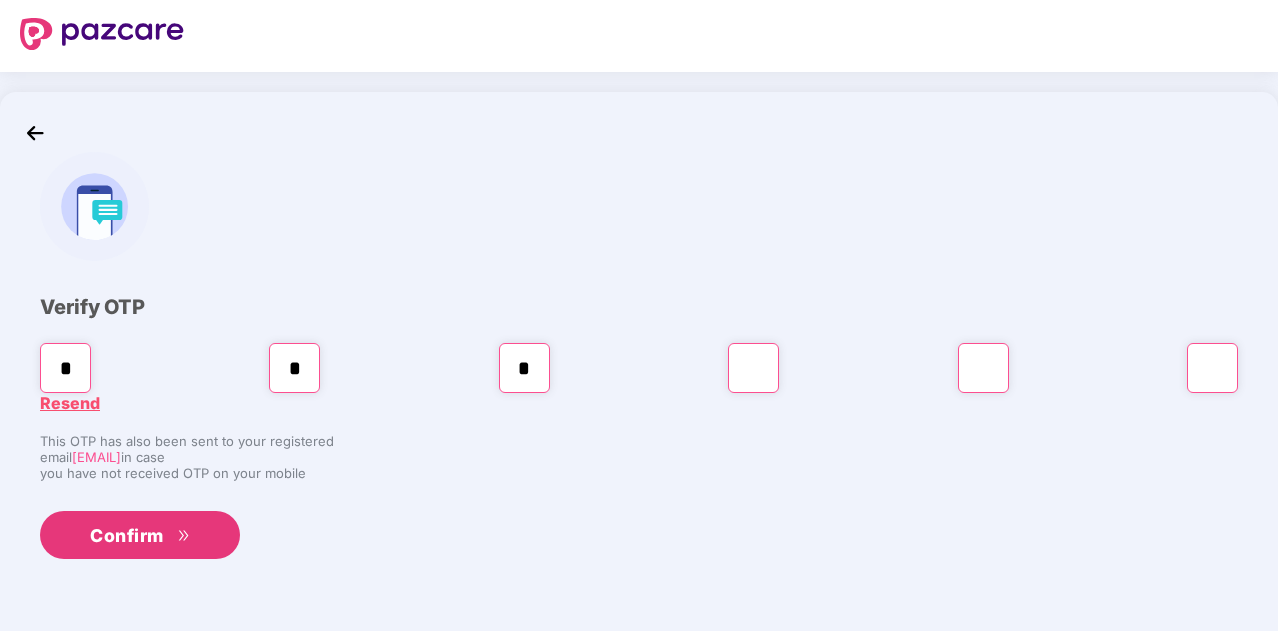 type on "*" 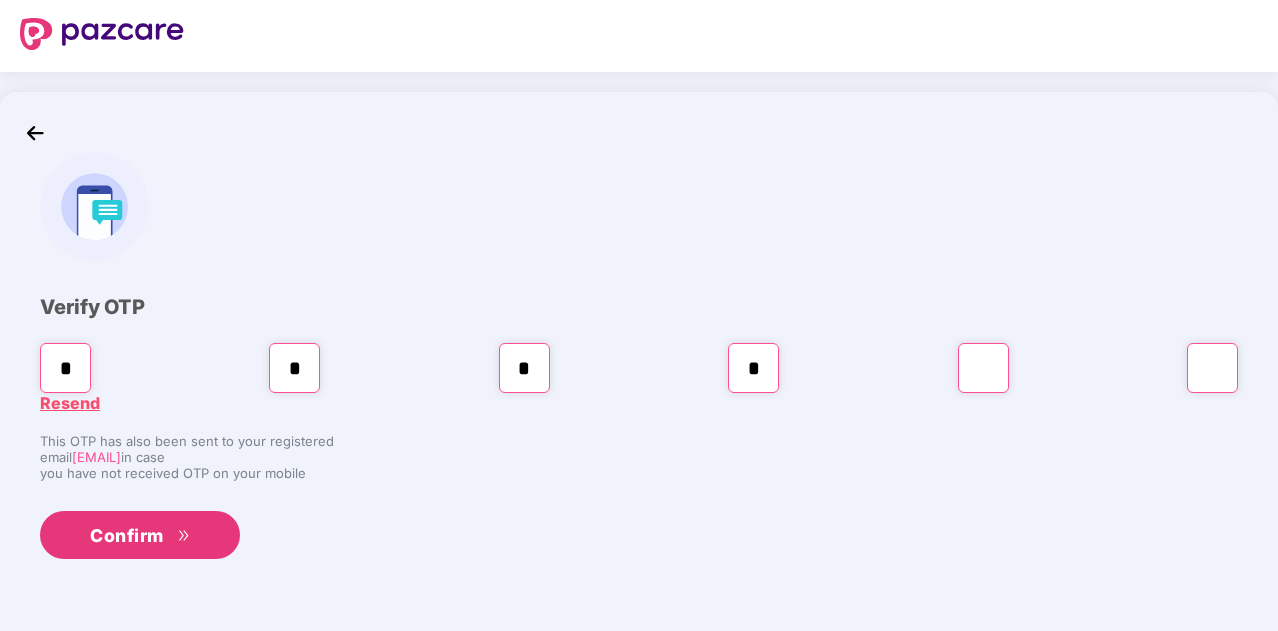 type on "*" 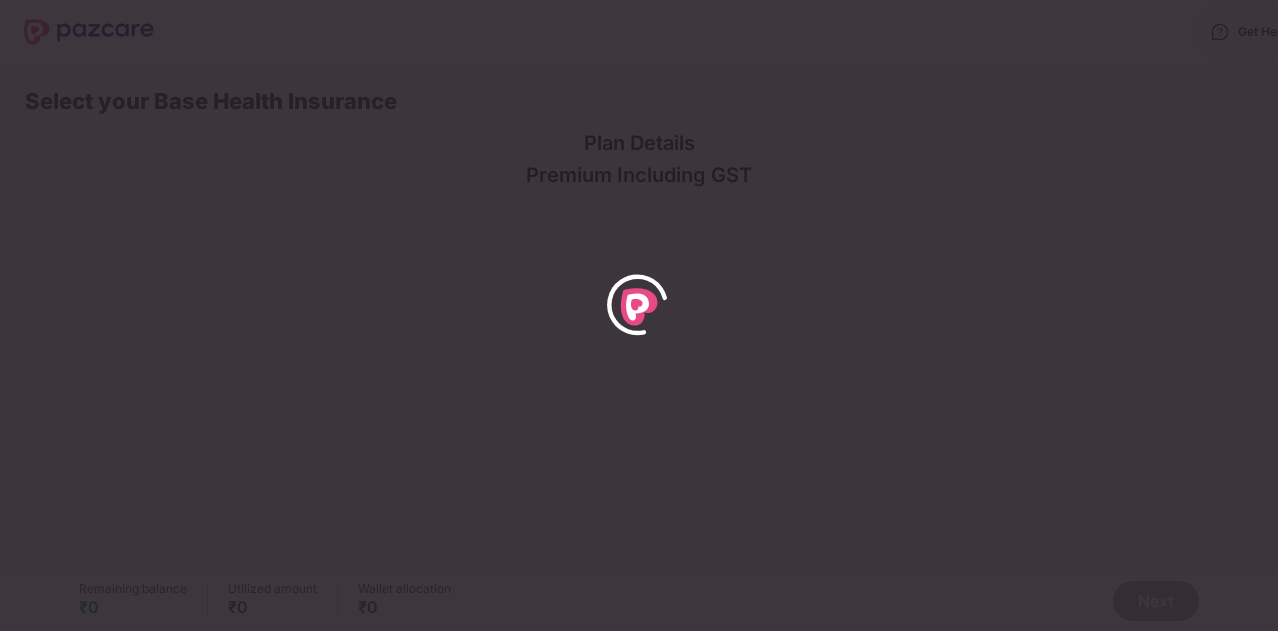 click at bounding box center [8, 681] 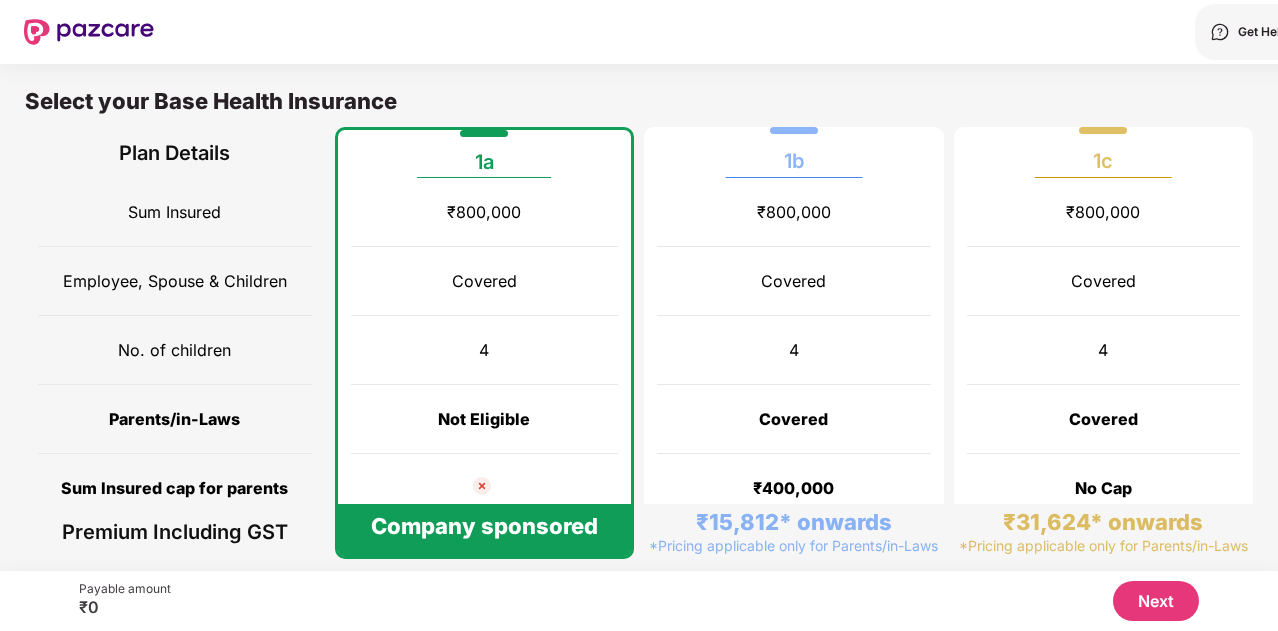 click at bounding box center [56, 734] 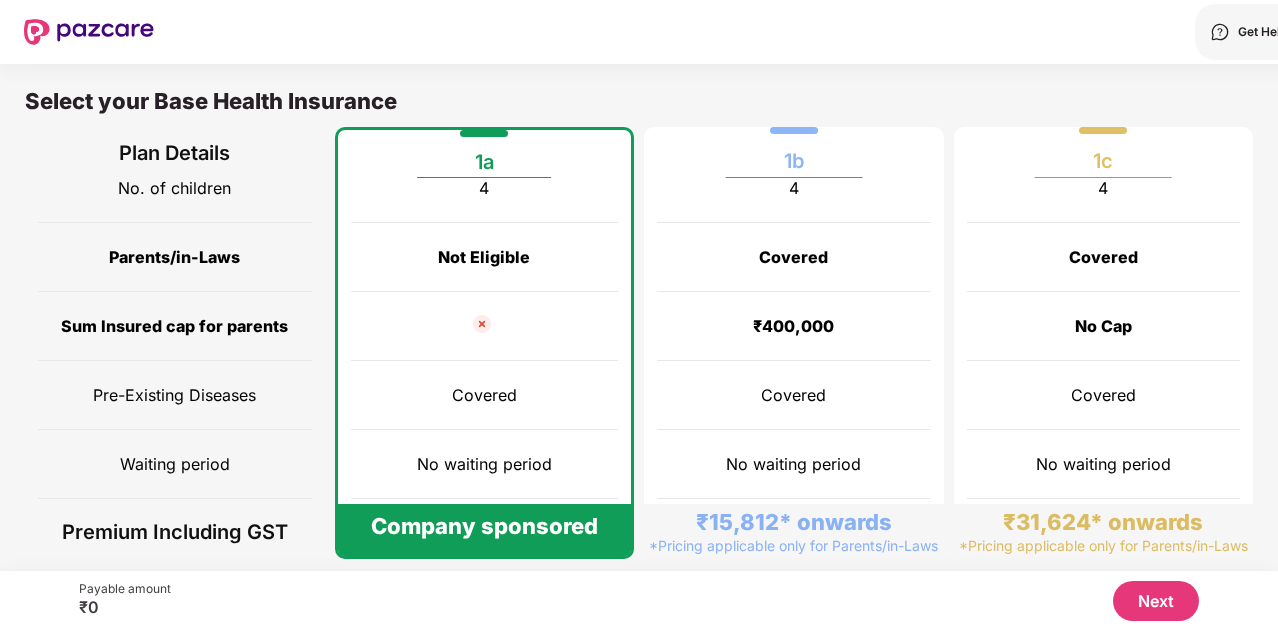 scroll, scrollTop: 252, scrollLeft: 0, axis: vertical 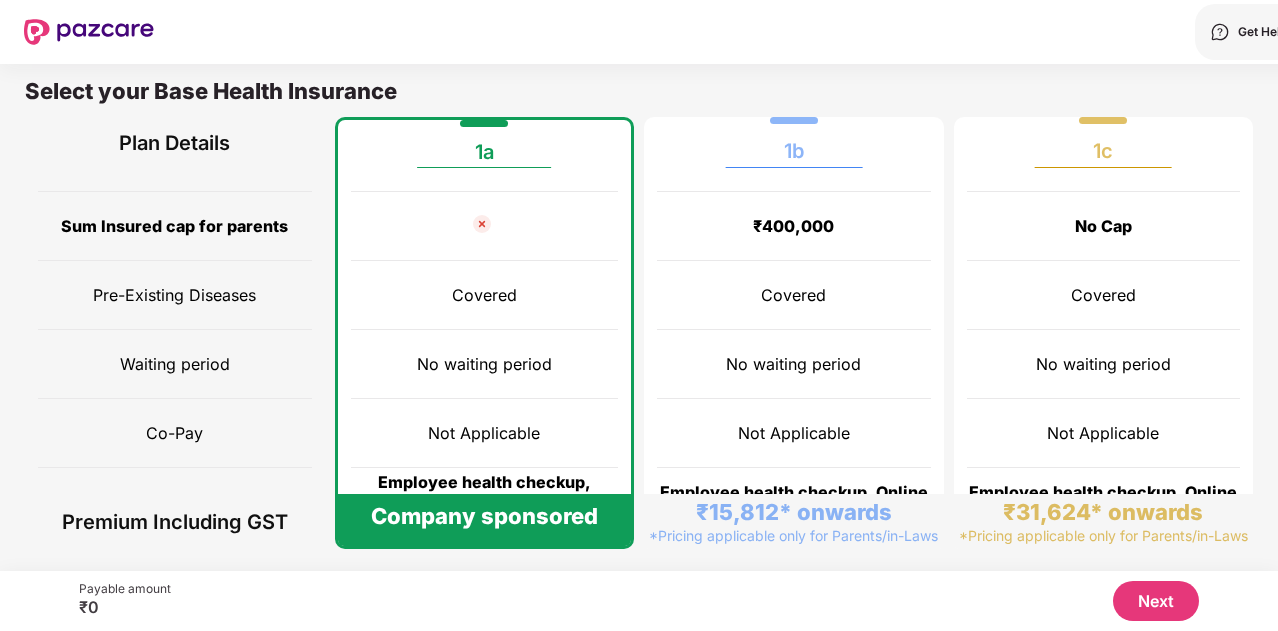 click on "Company sponsored" at bounding box center (484, 516) 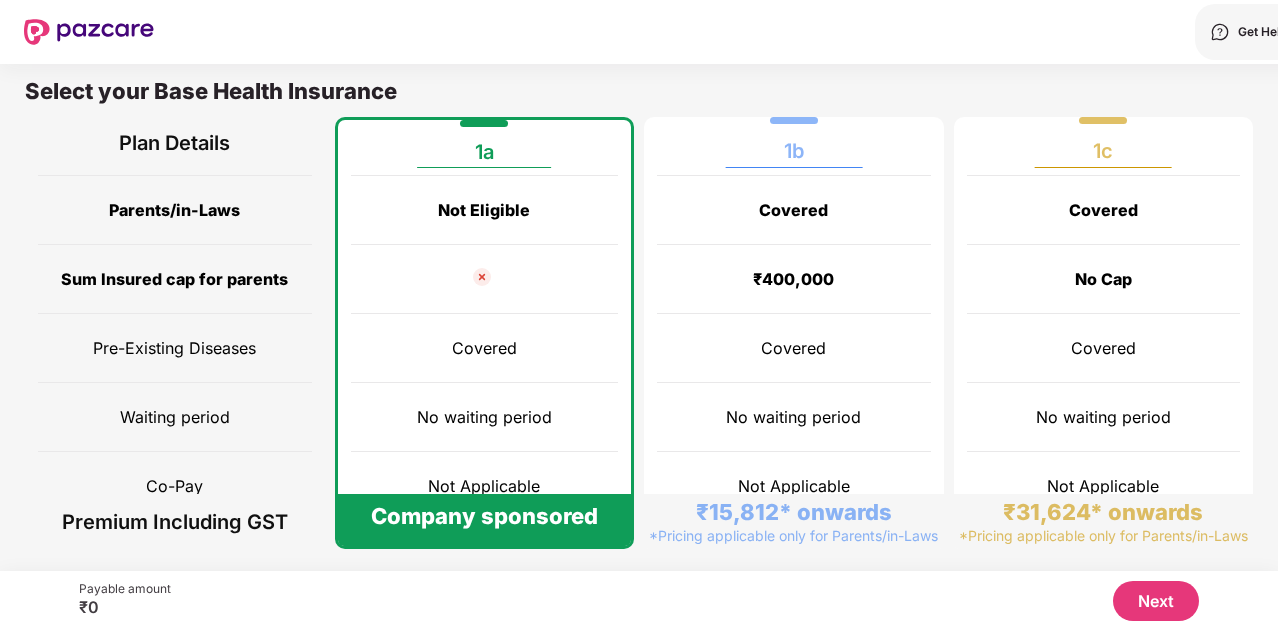scroll, scrollTop: 0, scrollLeft: 0, axis: both 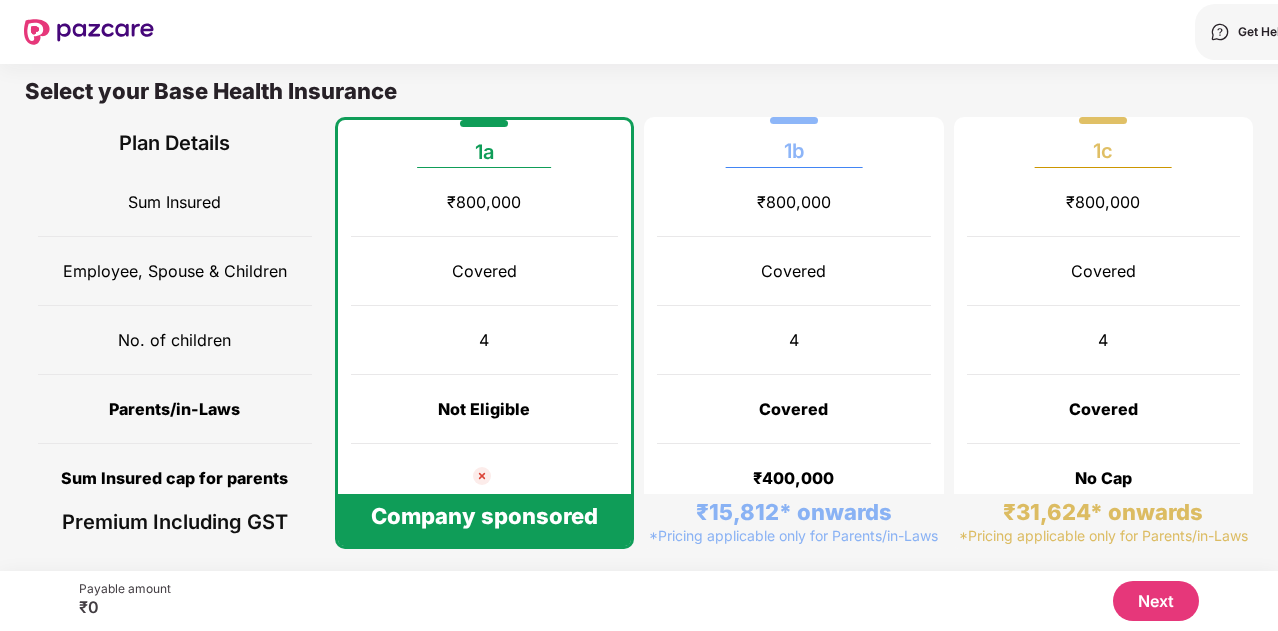 click on "Next" at bounding box center [1156, 601] 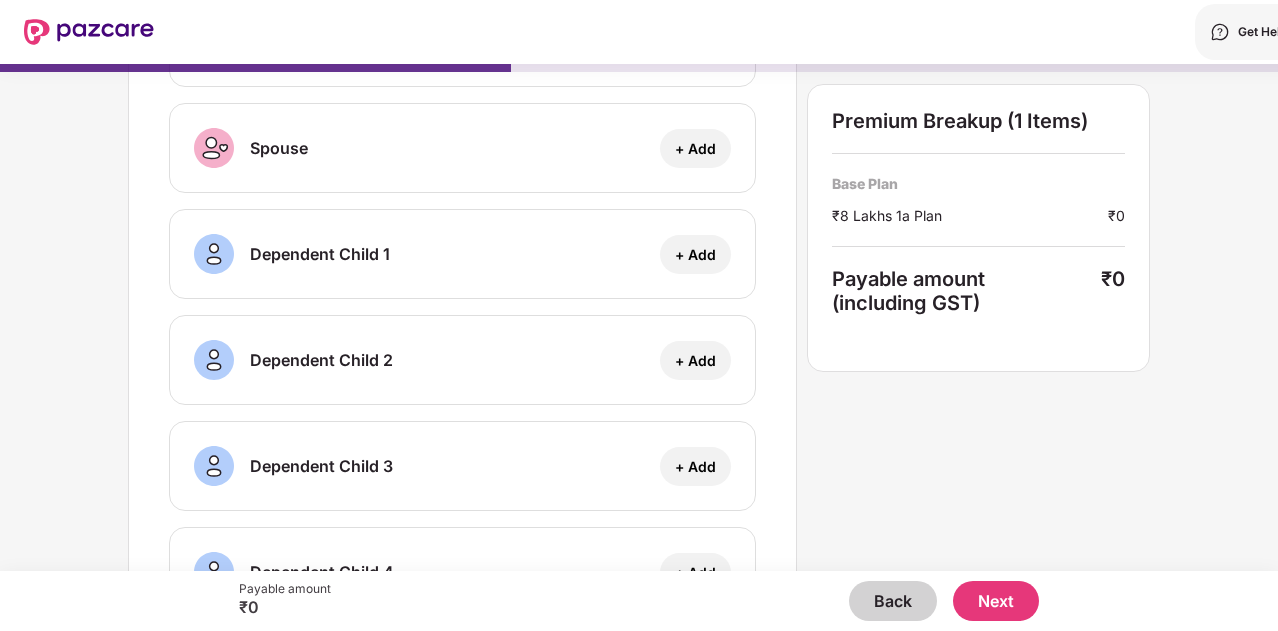 scroll, scrollTop: 287, scrollLeft: 0, axis: vertical 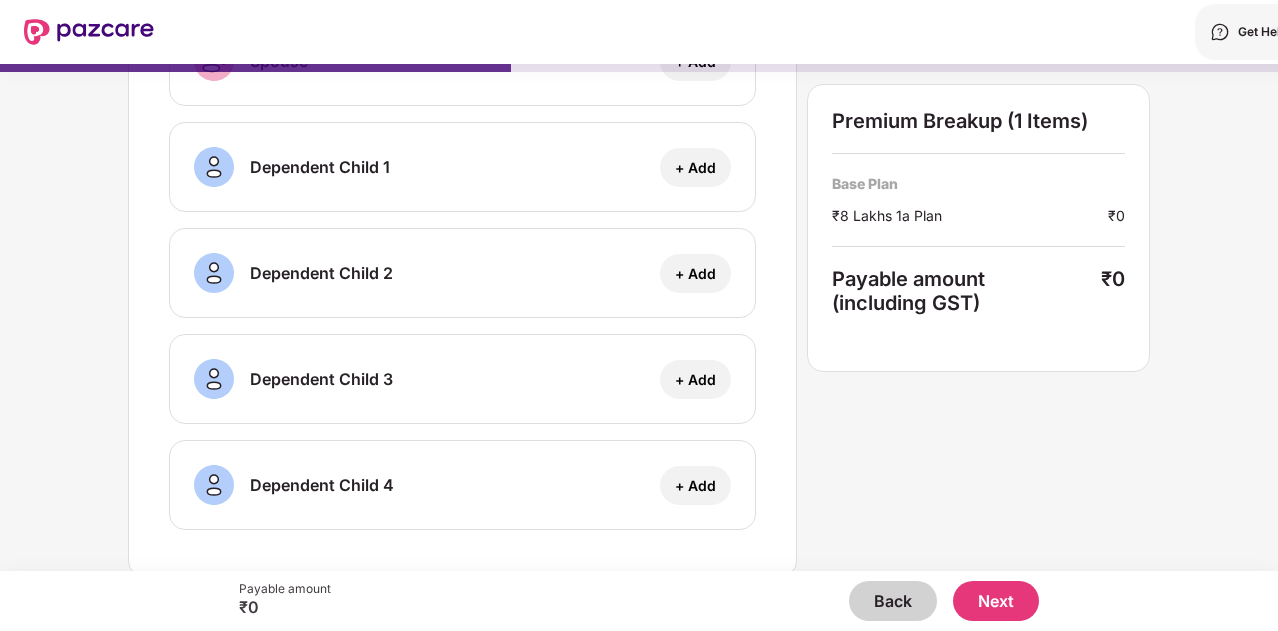 click on "Next" at bounding box center [996, 601] 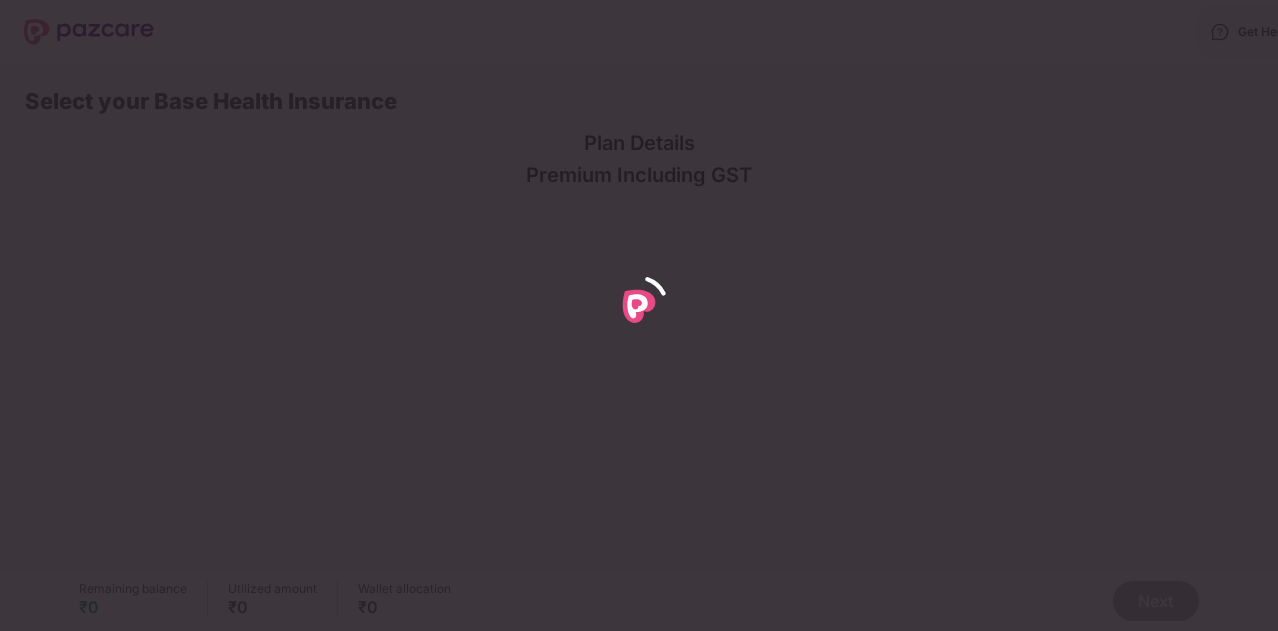 scroll, scrollTop: 0, scrollLeft: 0, axis: both 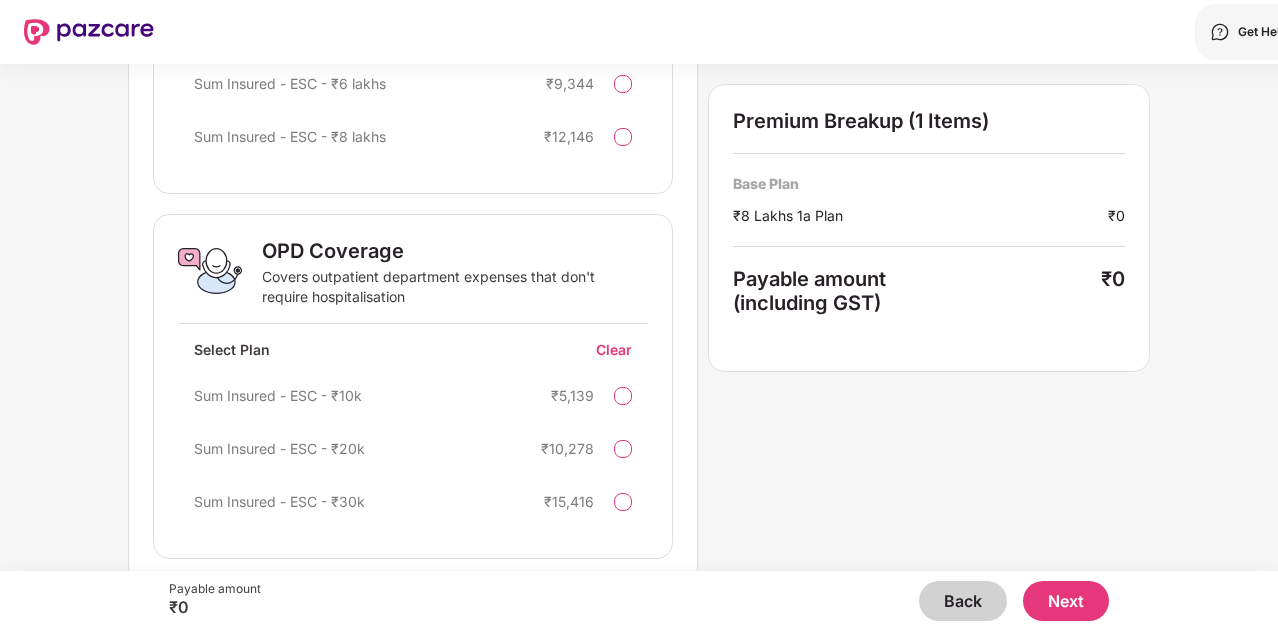 click on "Next" at bounding box center (1066, 601) 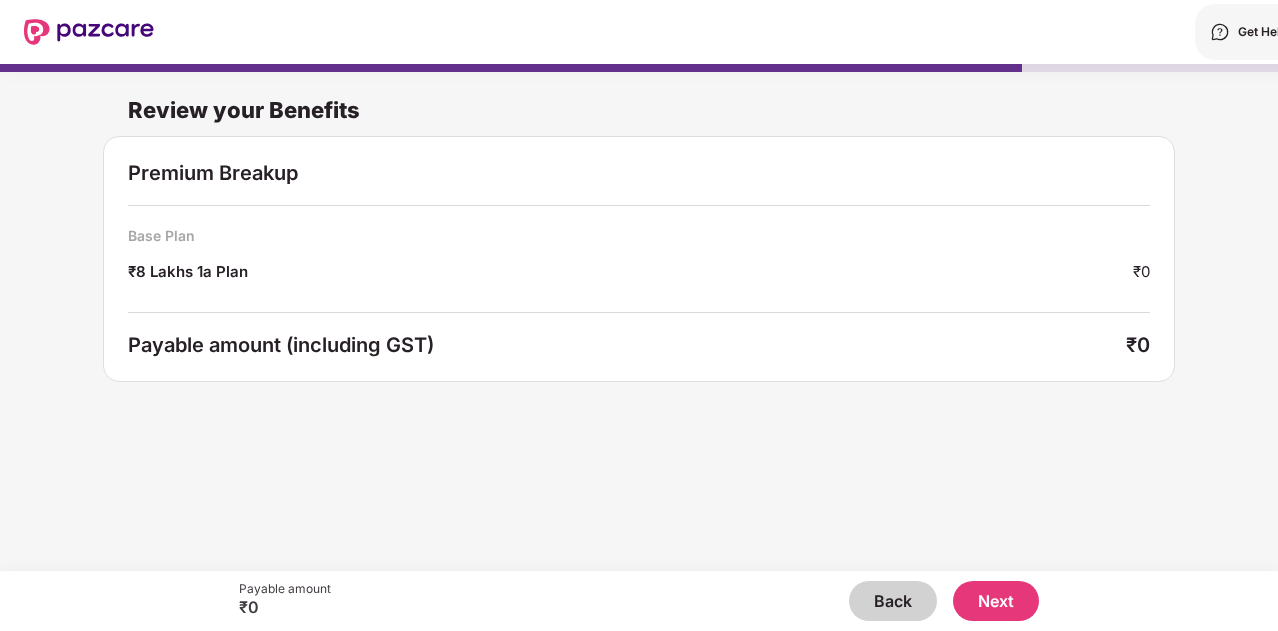 click on "Next" at bounding box center [996, 601] 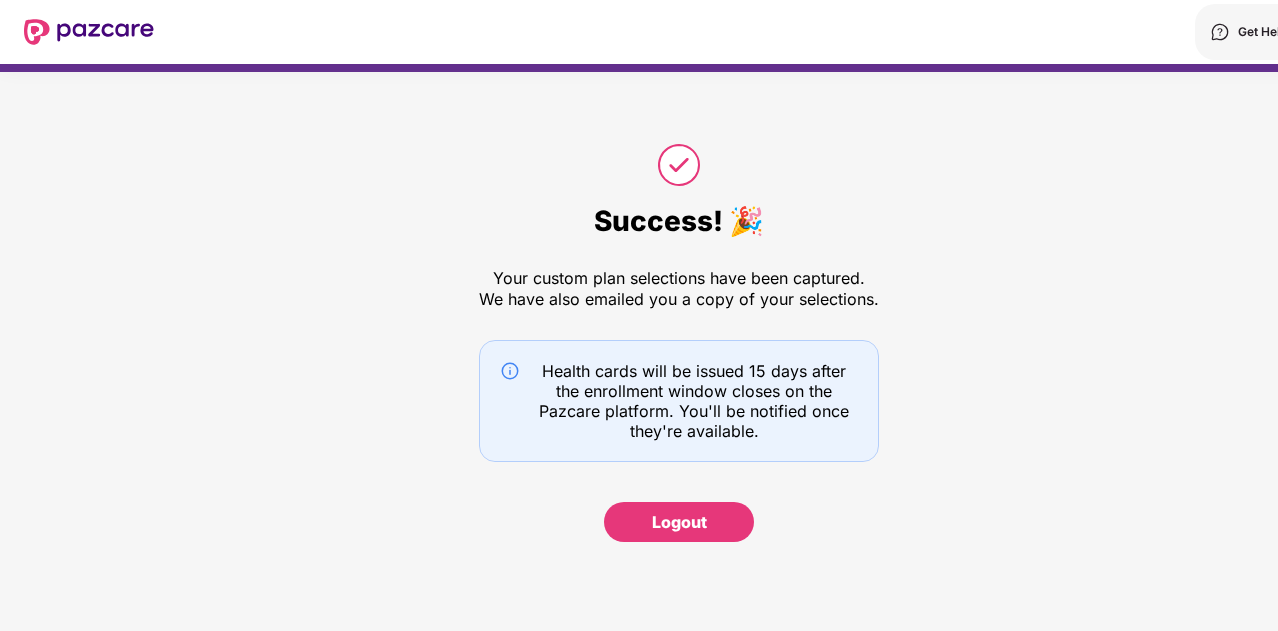 click on "Logout" at bounding box center (679, 522) 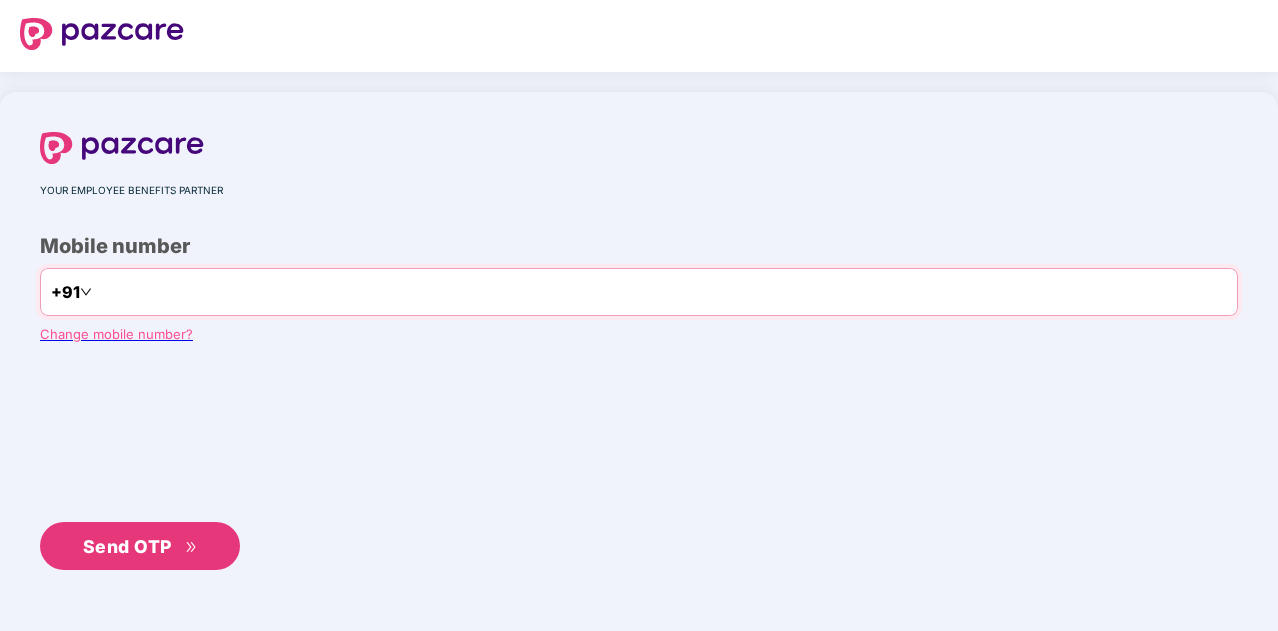 click at bounding box center [178, 292] 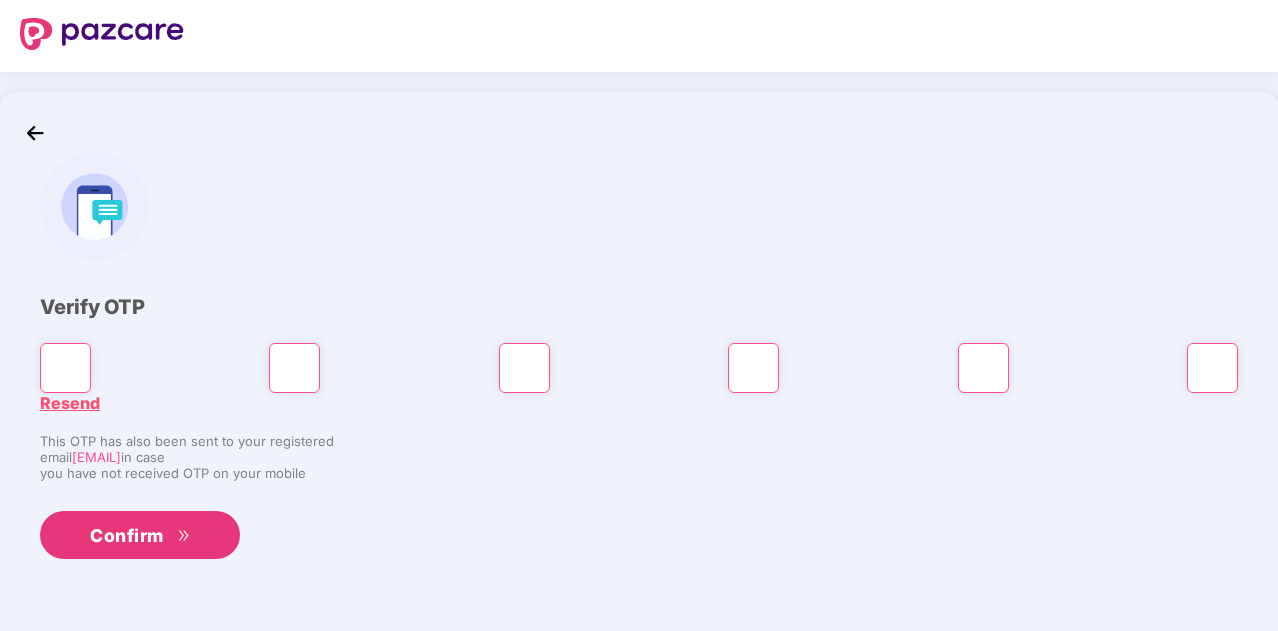 type on "*" 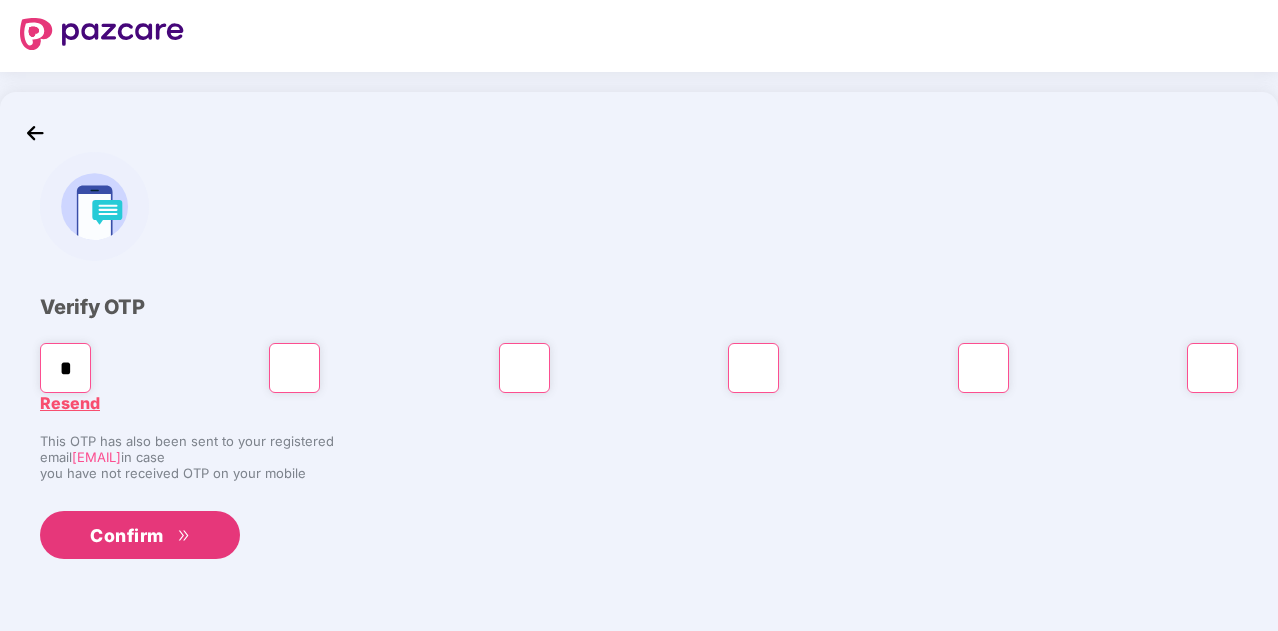 type on "*" 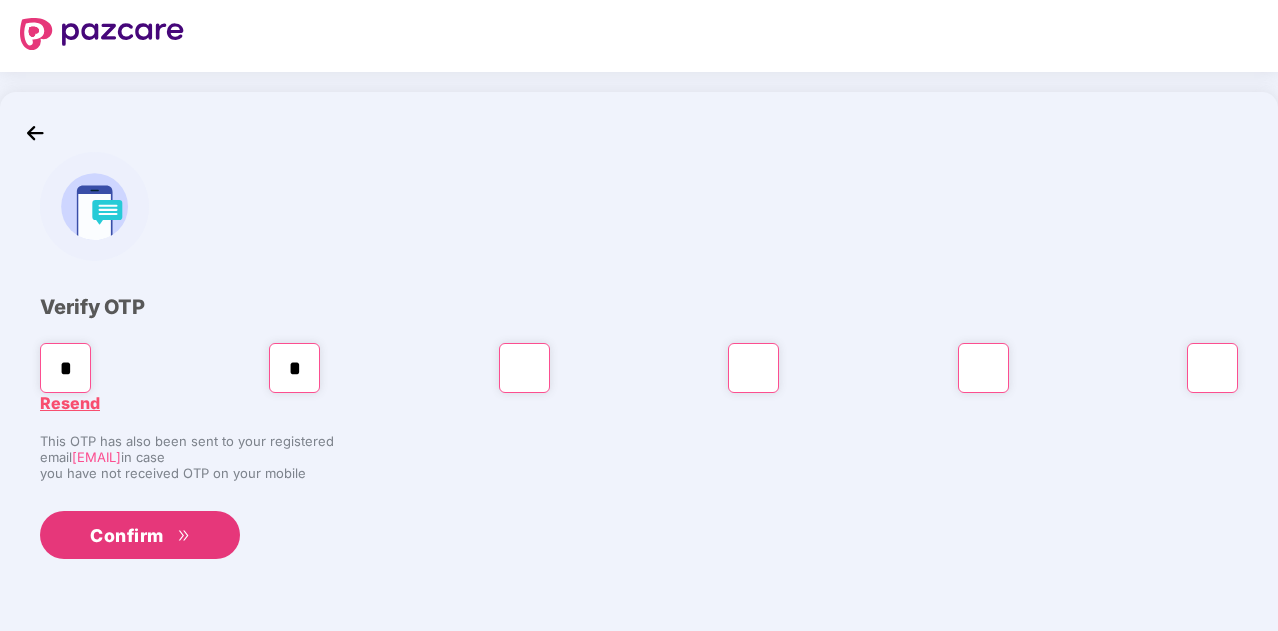 type on "*" 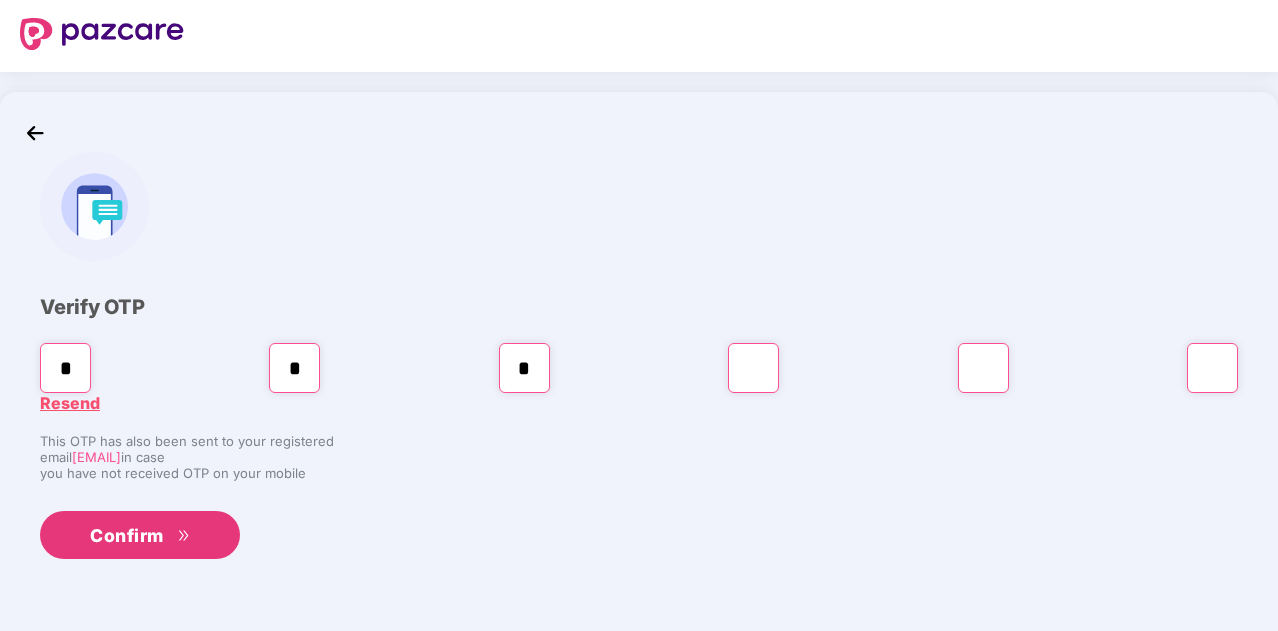type on "*" 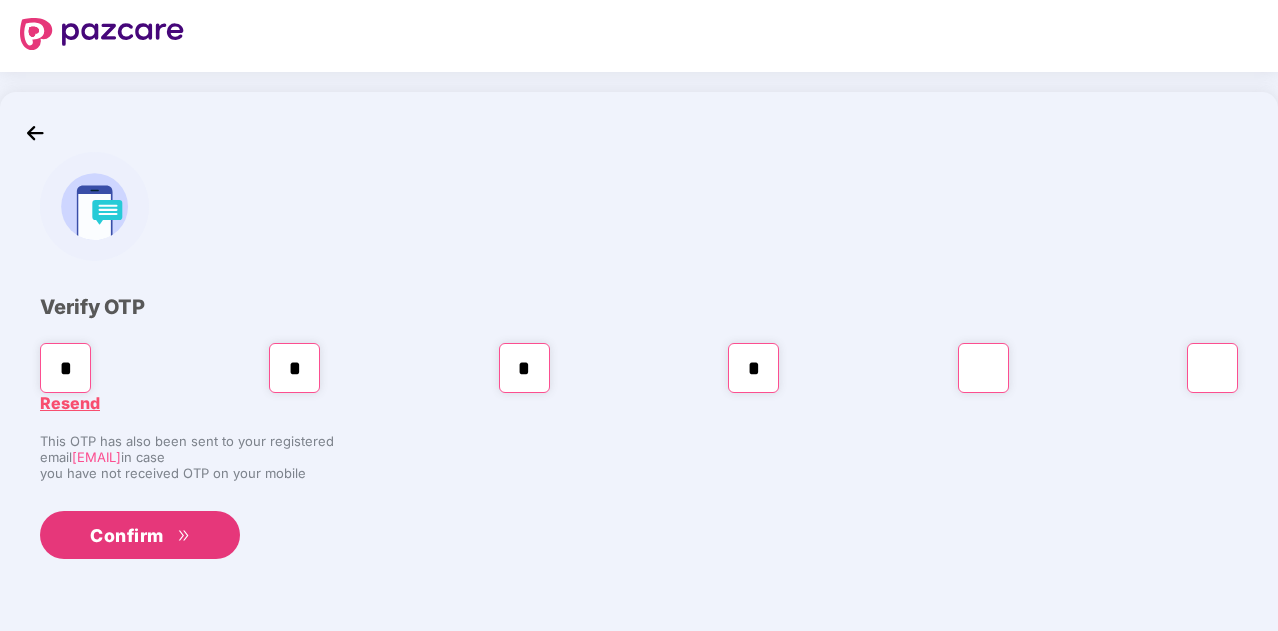 type on "*" 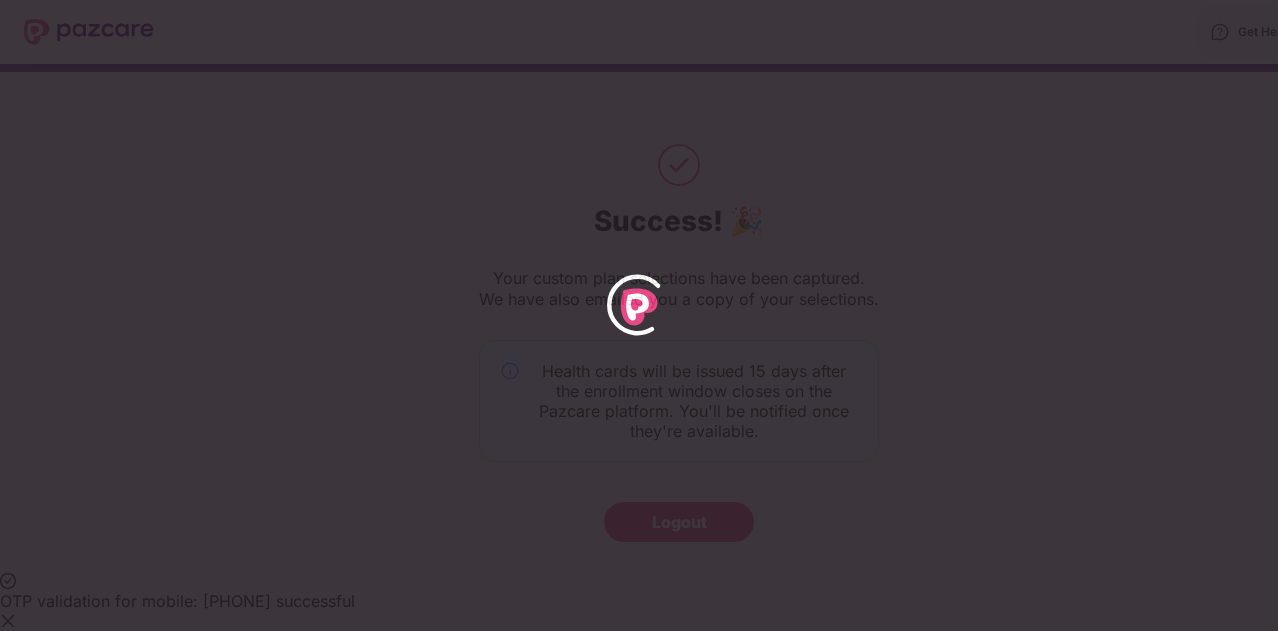 click at bounding box center [8, 621] 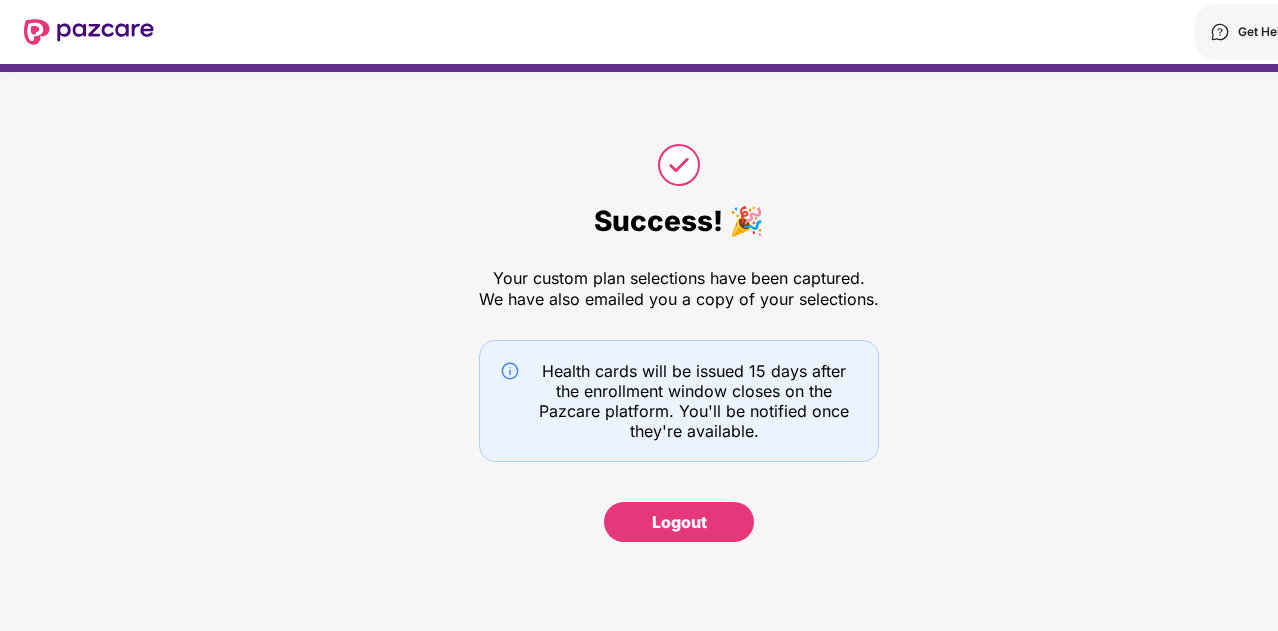 click at bounding box center (89, 32) 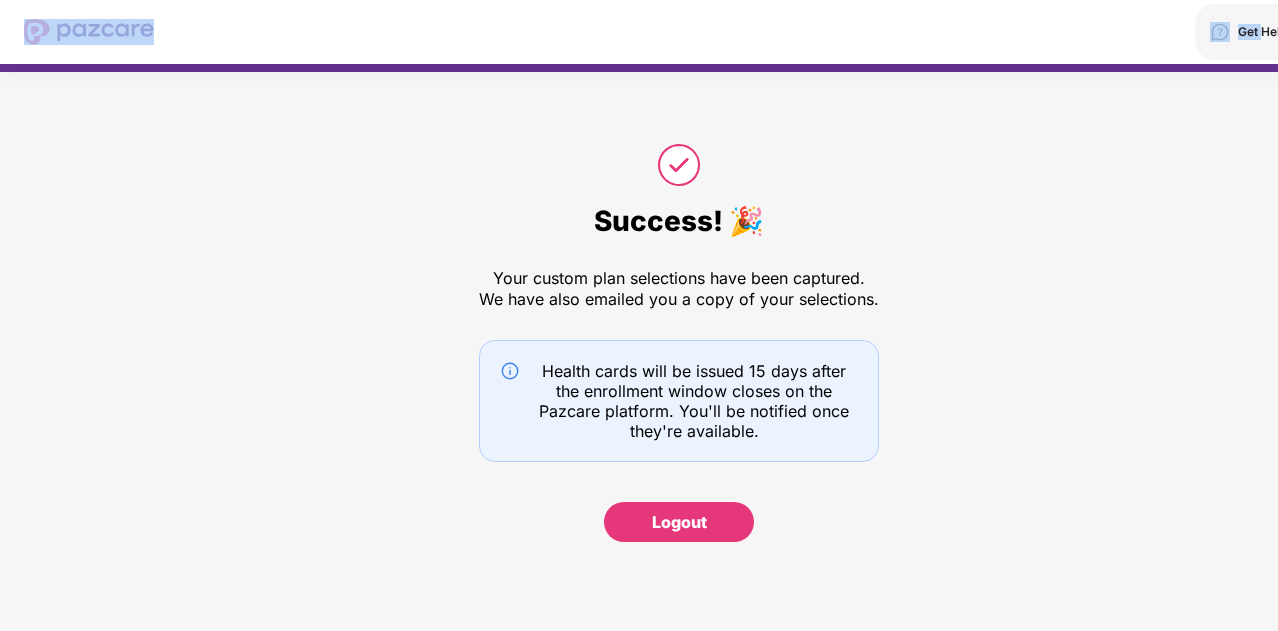 click at bounding box center [89, 32] 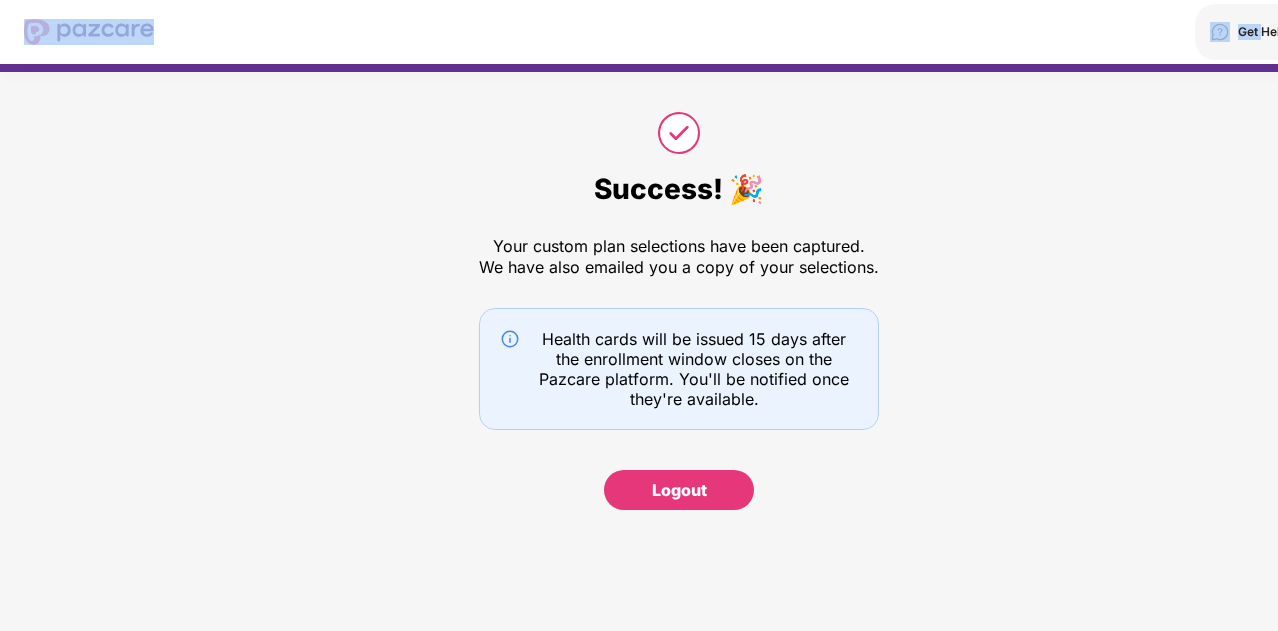 scroll, scrollTop: 0, scrollLeft: 0, axis: both 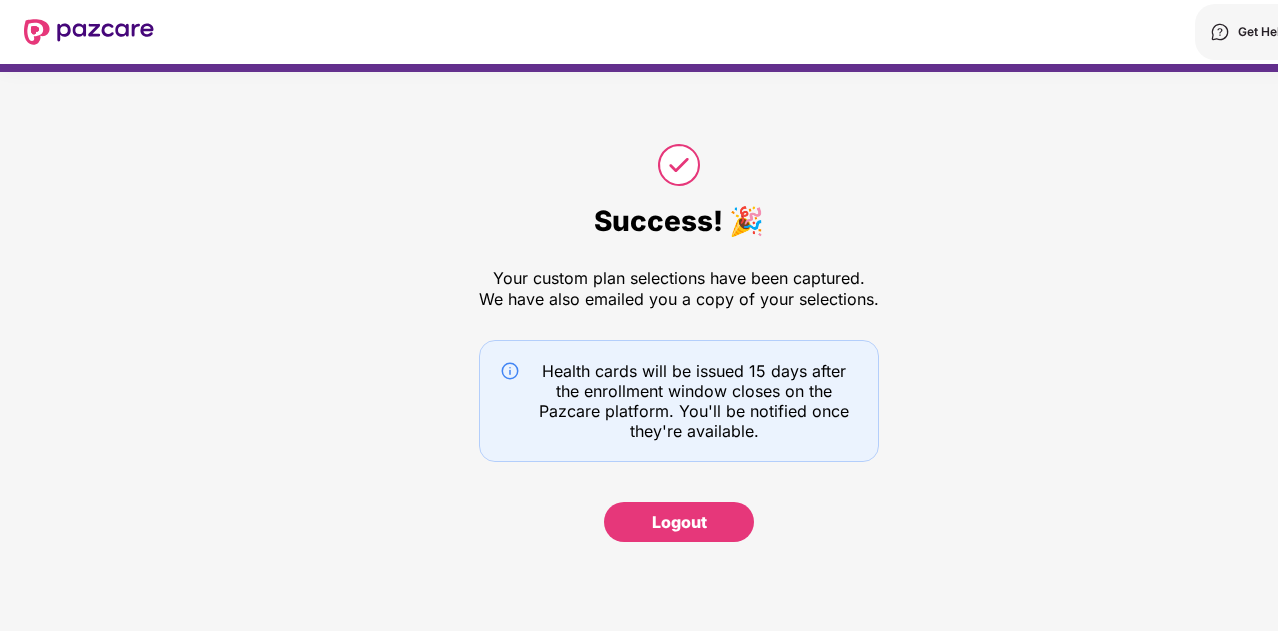 click on "Success! 🎉 Your custom plan selections have been captured. We have also emailed you a copy of your selections. Health cards will be issued 15 days after the enrollment window closes on the Pazcare platform. You'll be notified once they're available. Logout" at bounding box center [679, 341] 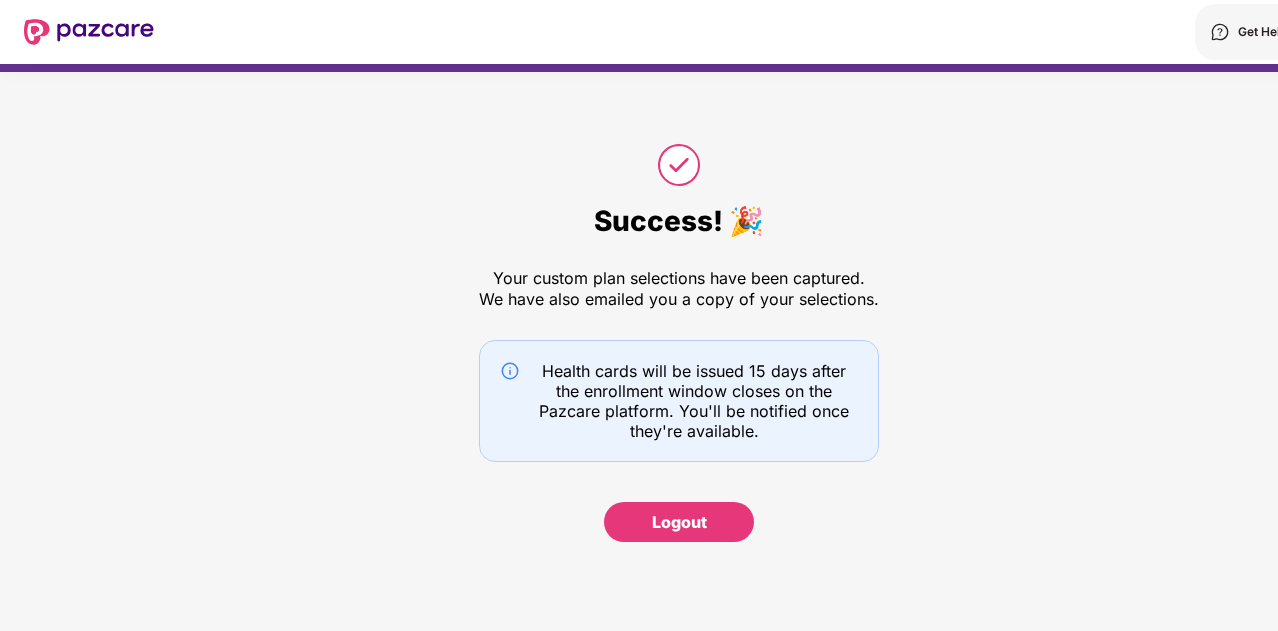 click at bounding box center [89, 32] 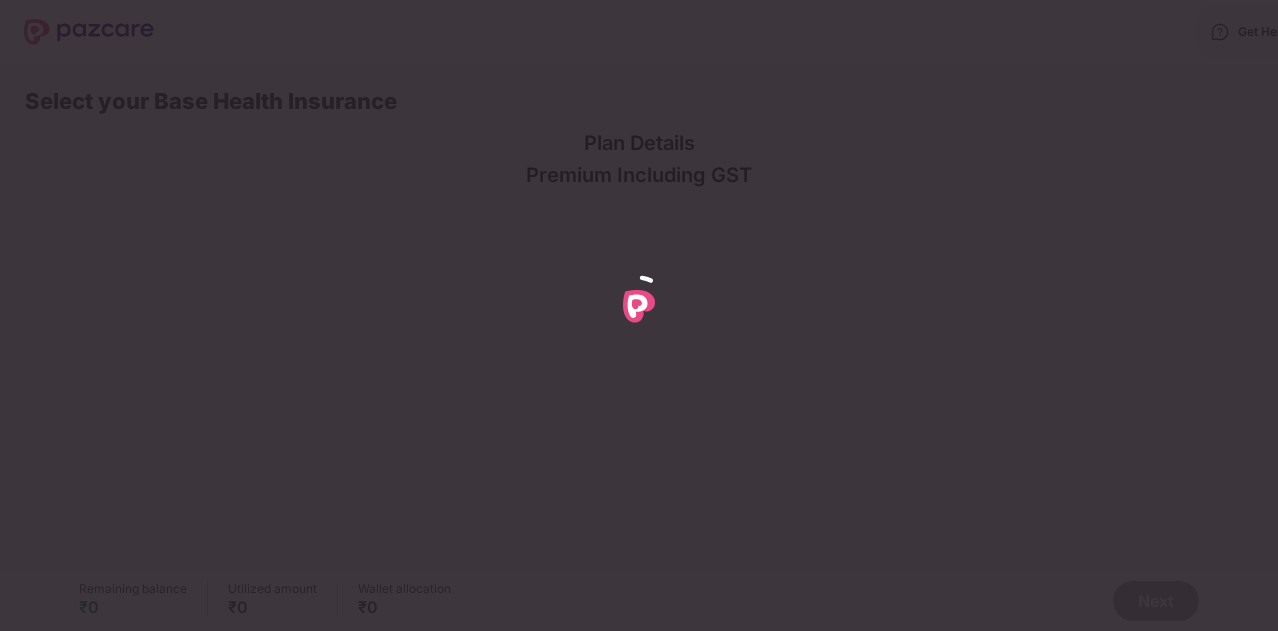 scroll, scrollTop: 0, scrollLeft: 0, axis: both 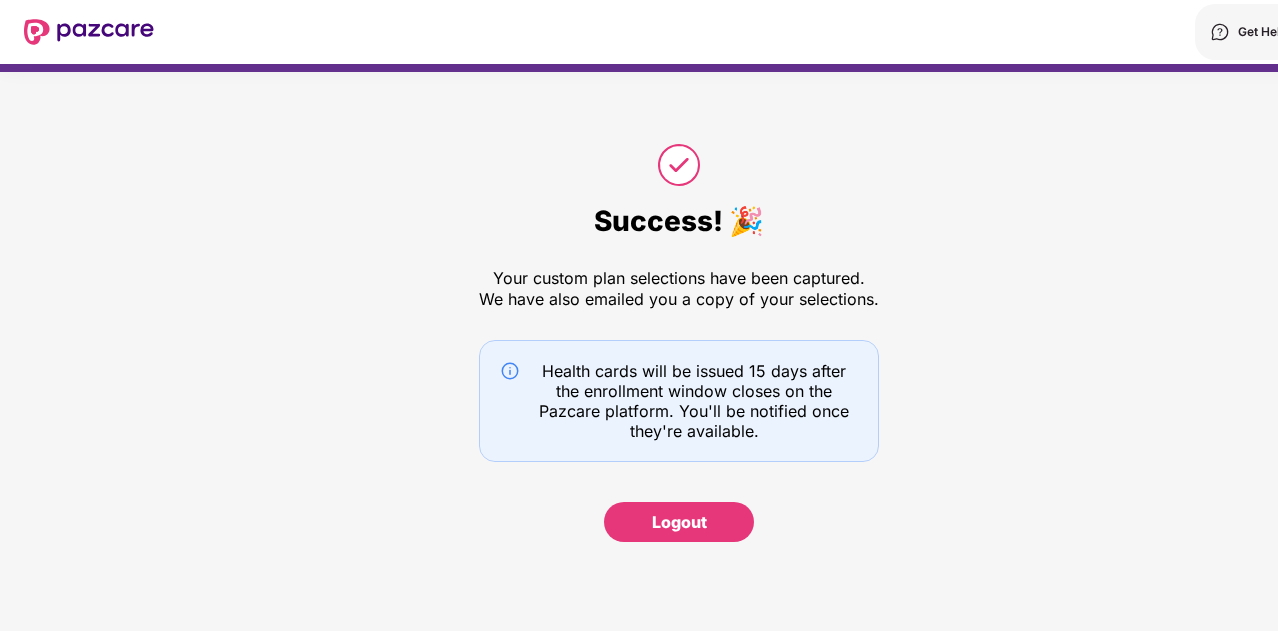 click at bounding box center (89, 32) 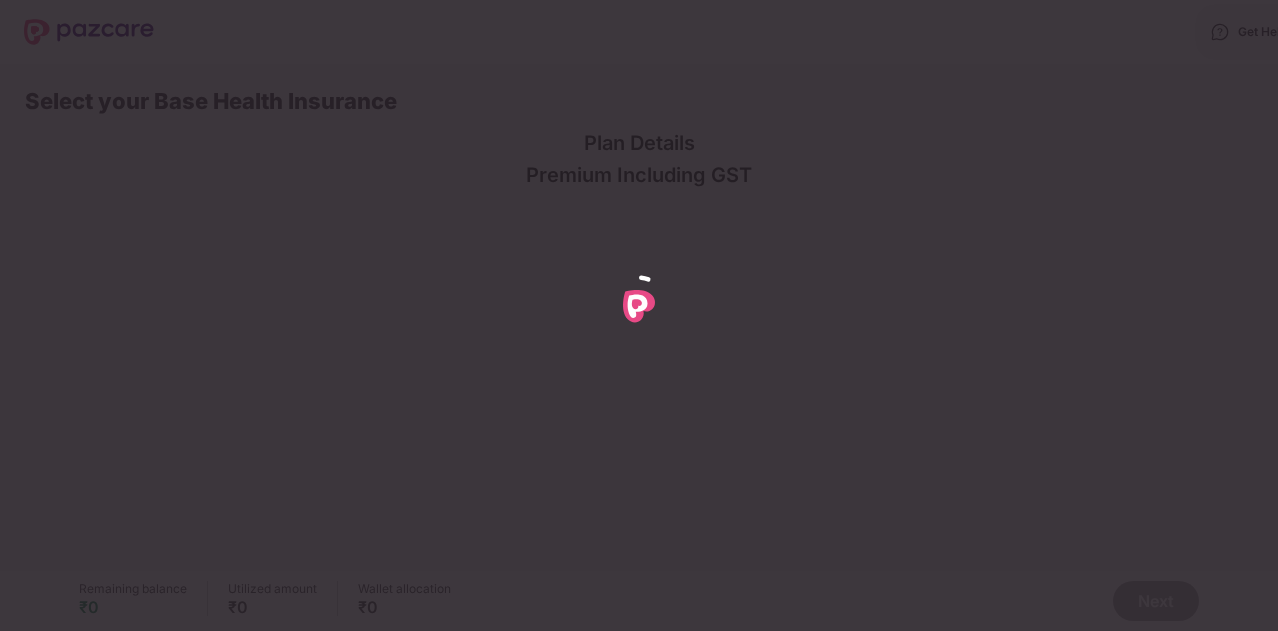 scroll, scrollTop: 0, scrollLeft: 0, axis: both 